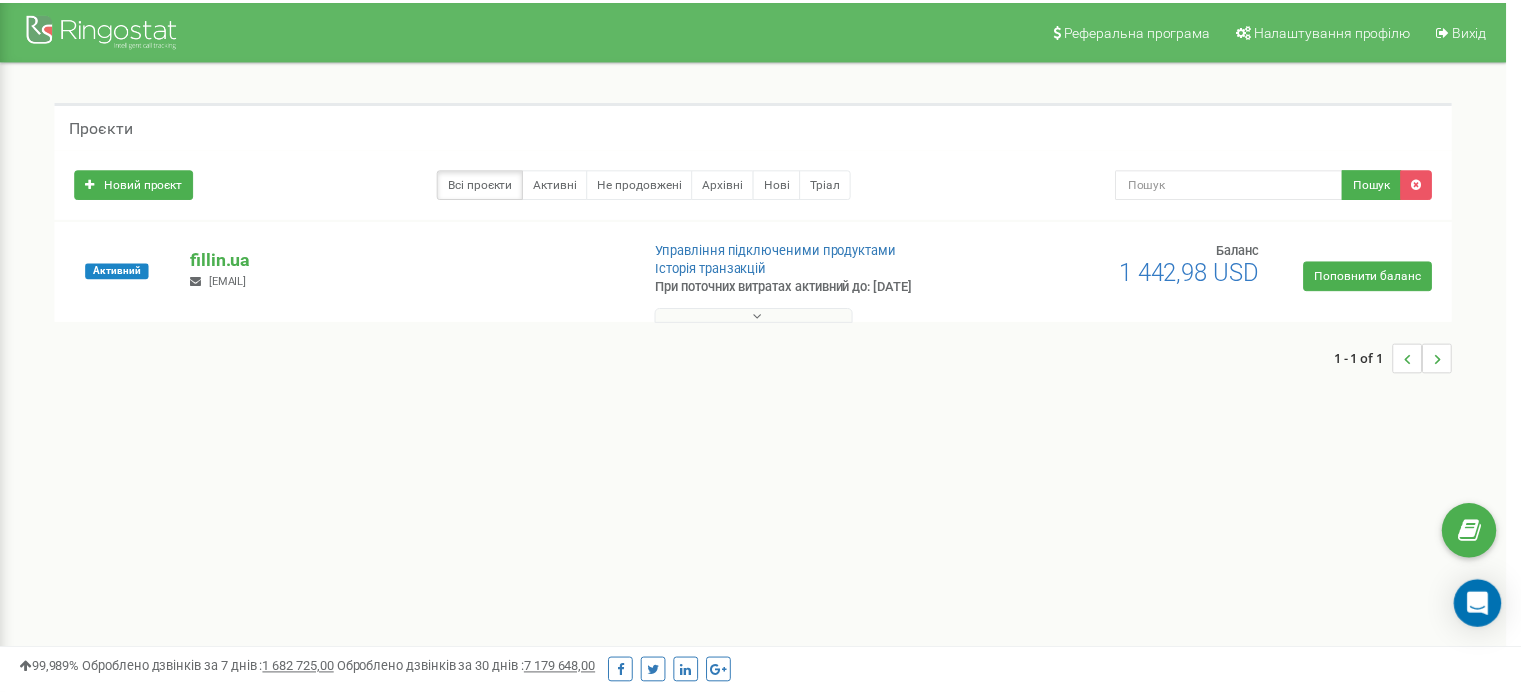 scroll, scrollTop: 0, scrollLeft: 0, axis: both 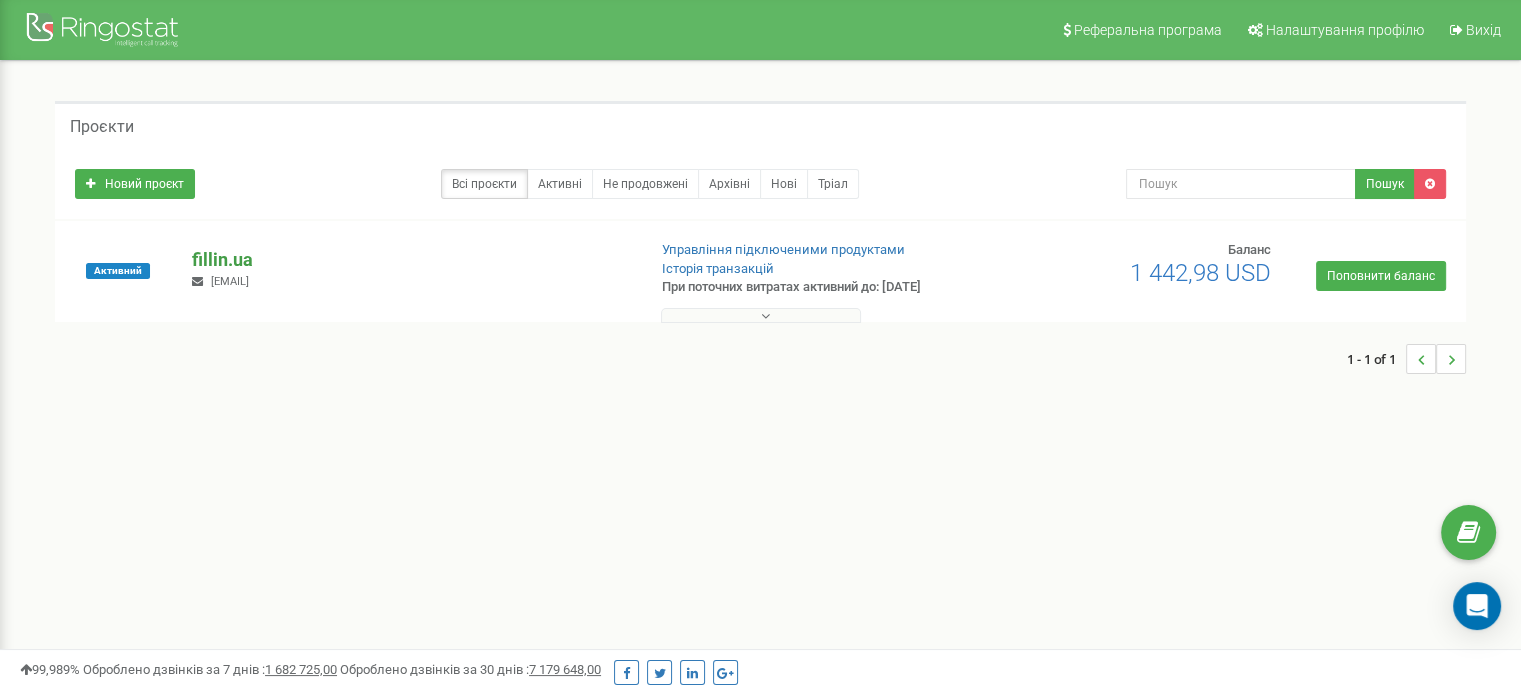 click on "fillin.ua" at bounding box center (410, 260) 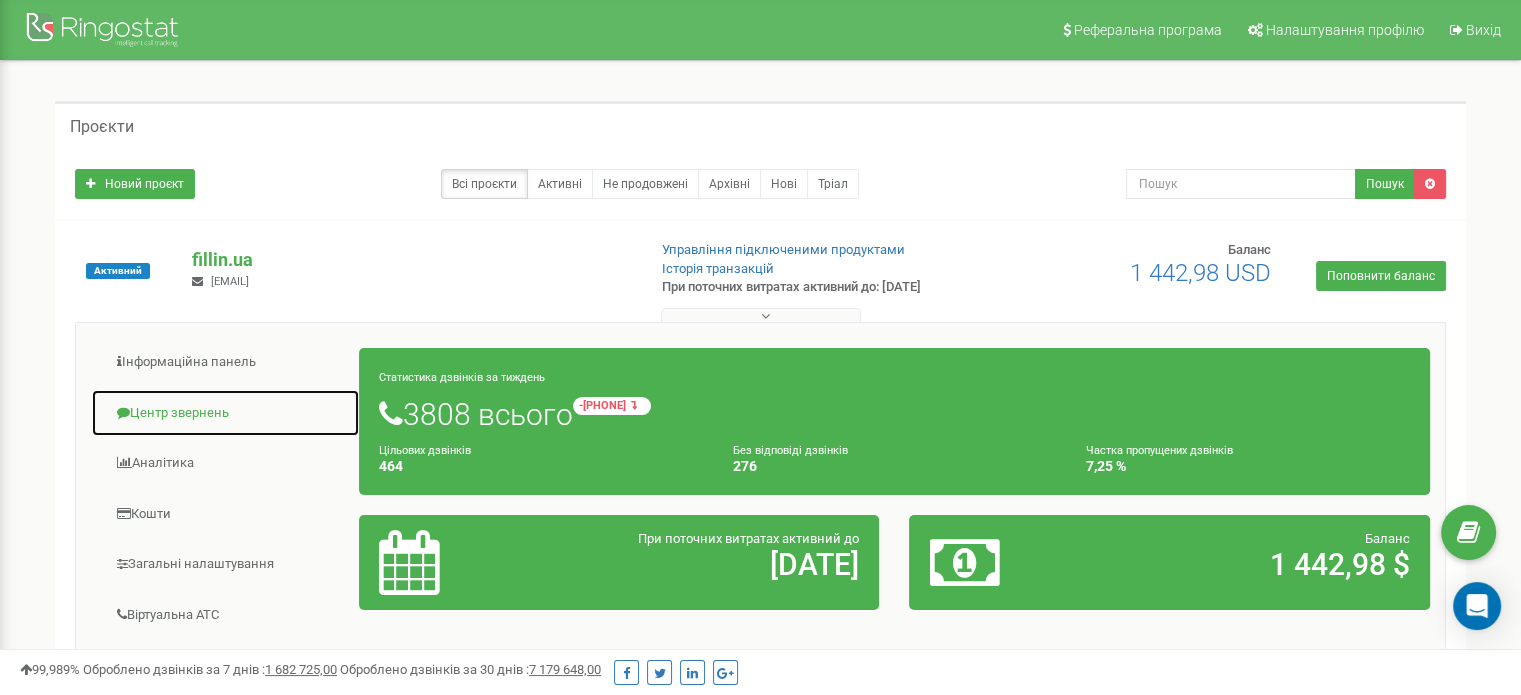 click on "Центр звернень" at bounding box center (225, 413) 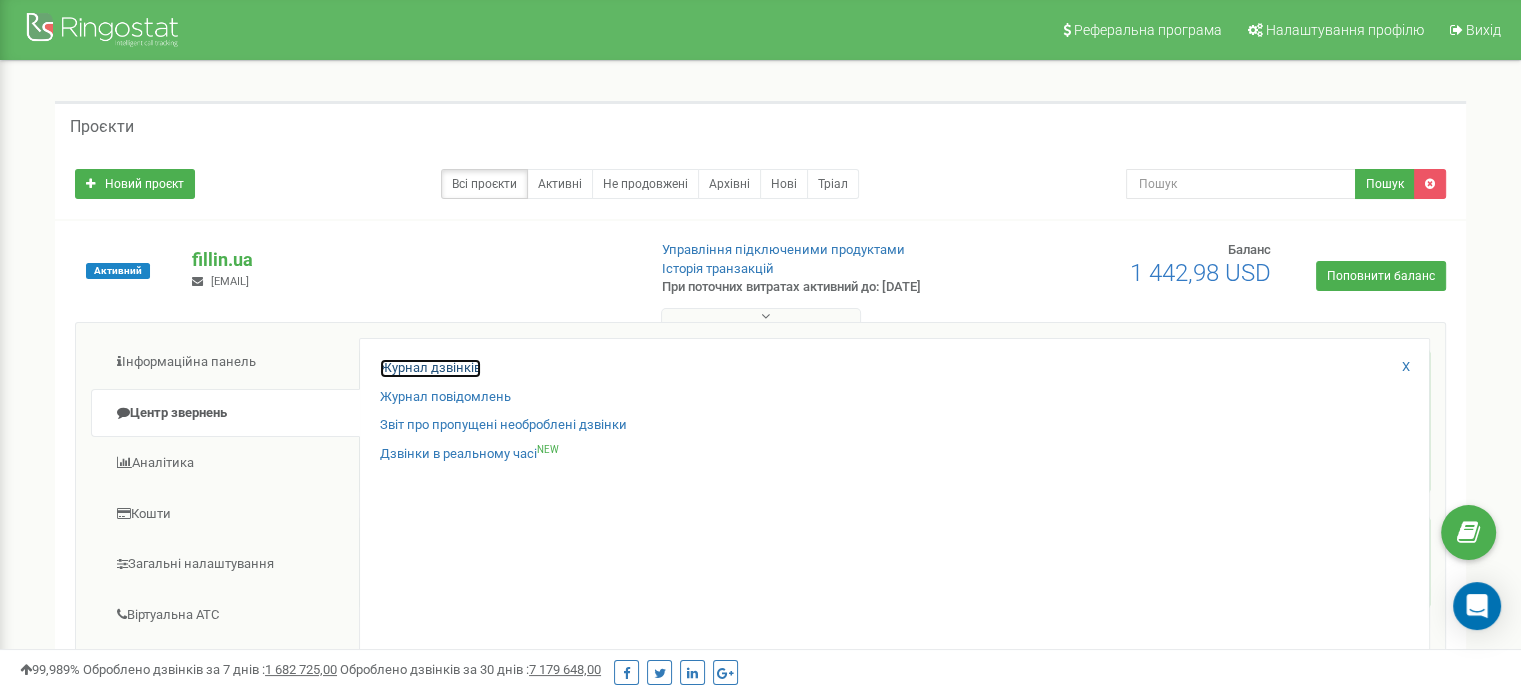 click on "Журнал дзвінків" at bounding box center (430, 368) 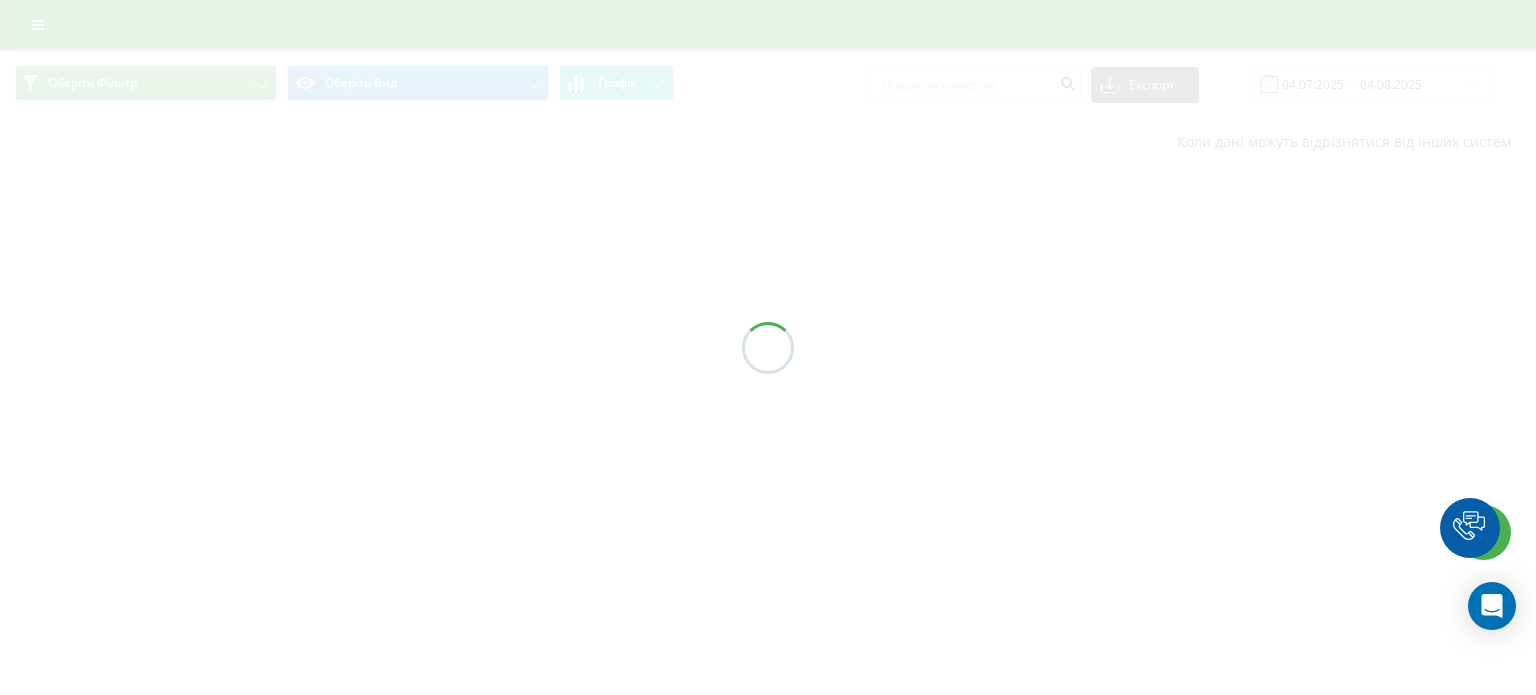 scroll, scrollTop: 0, scrollLeft: 0, axis: both 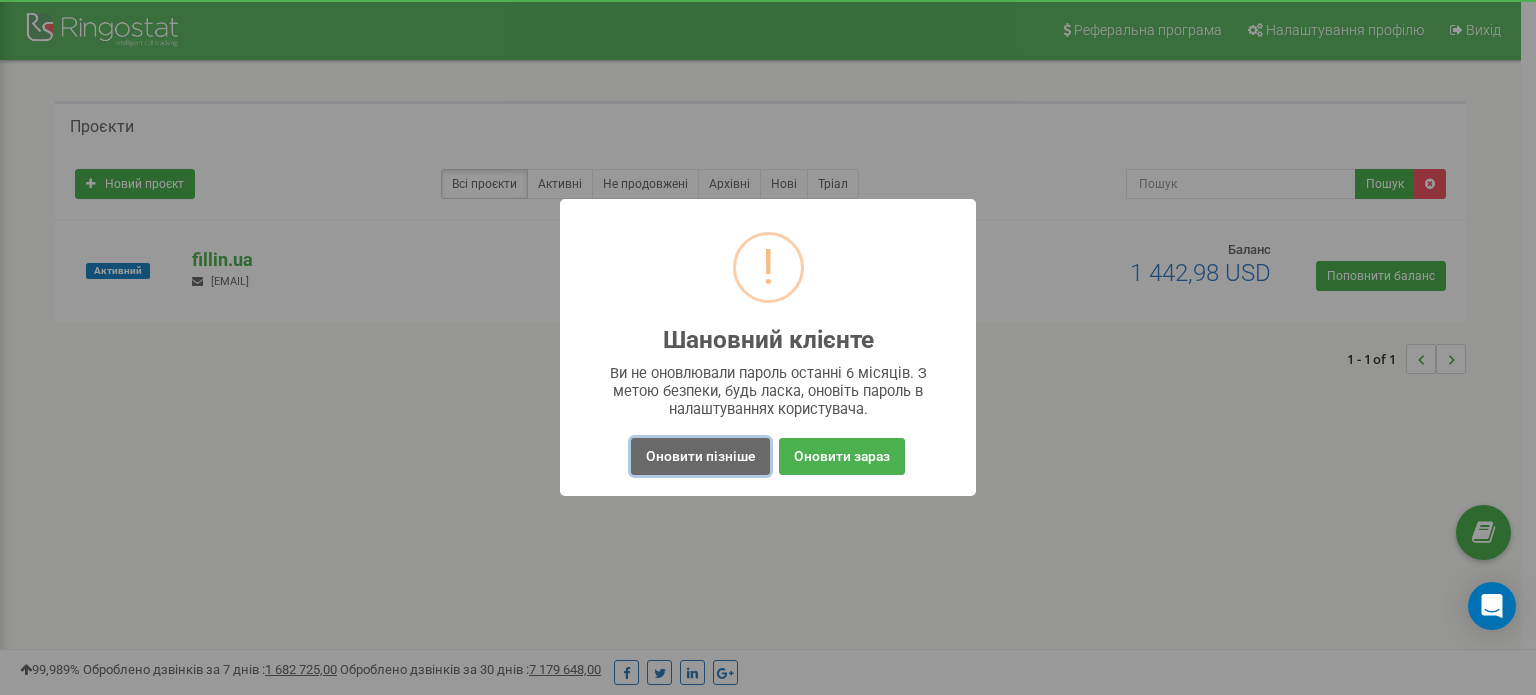 click on "Оновити пізніше" at bounding box center [700, 456] 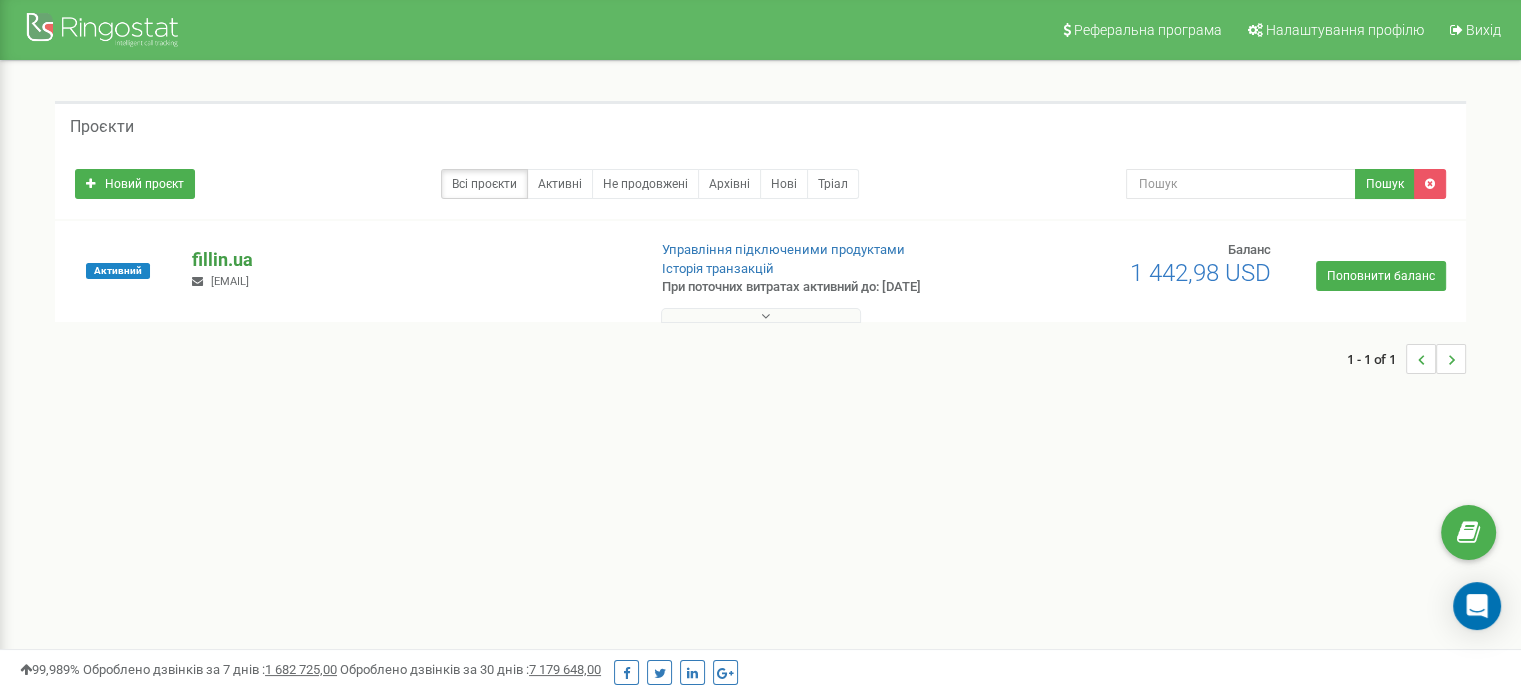click on "fillin.ua" at bounding box center (410, 260) 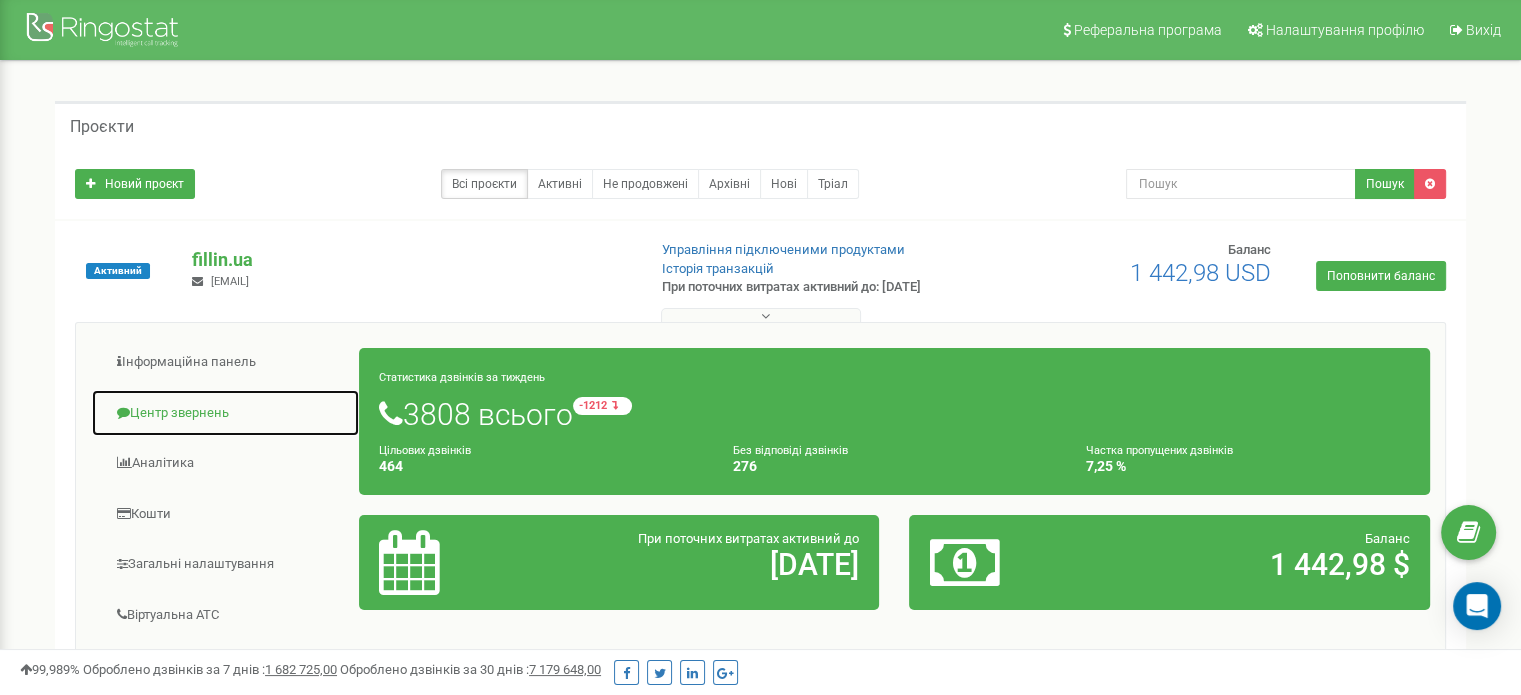 click on "Центр звернень" at bounding box center [225, 413] 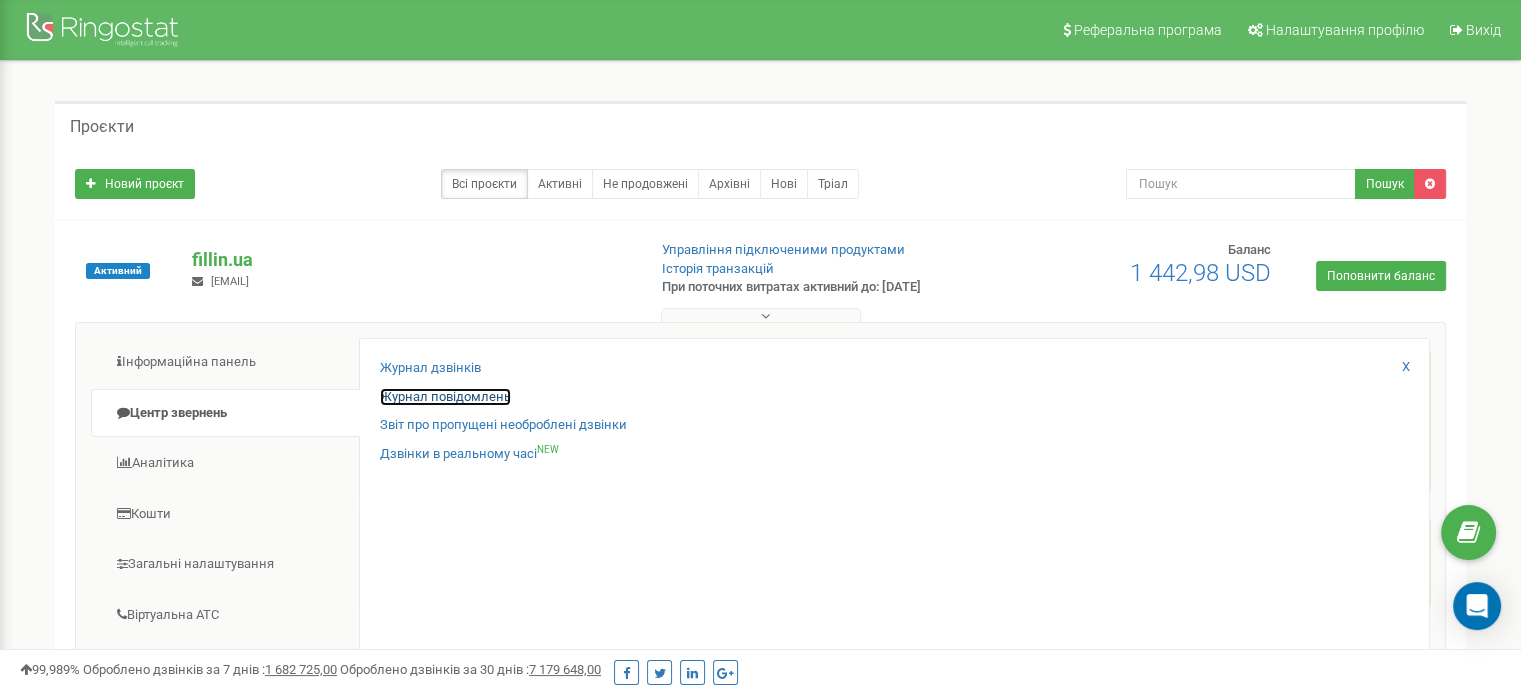 click on "Журнал повідомлень" at bounding box center [445, 397] 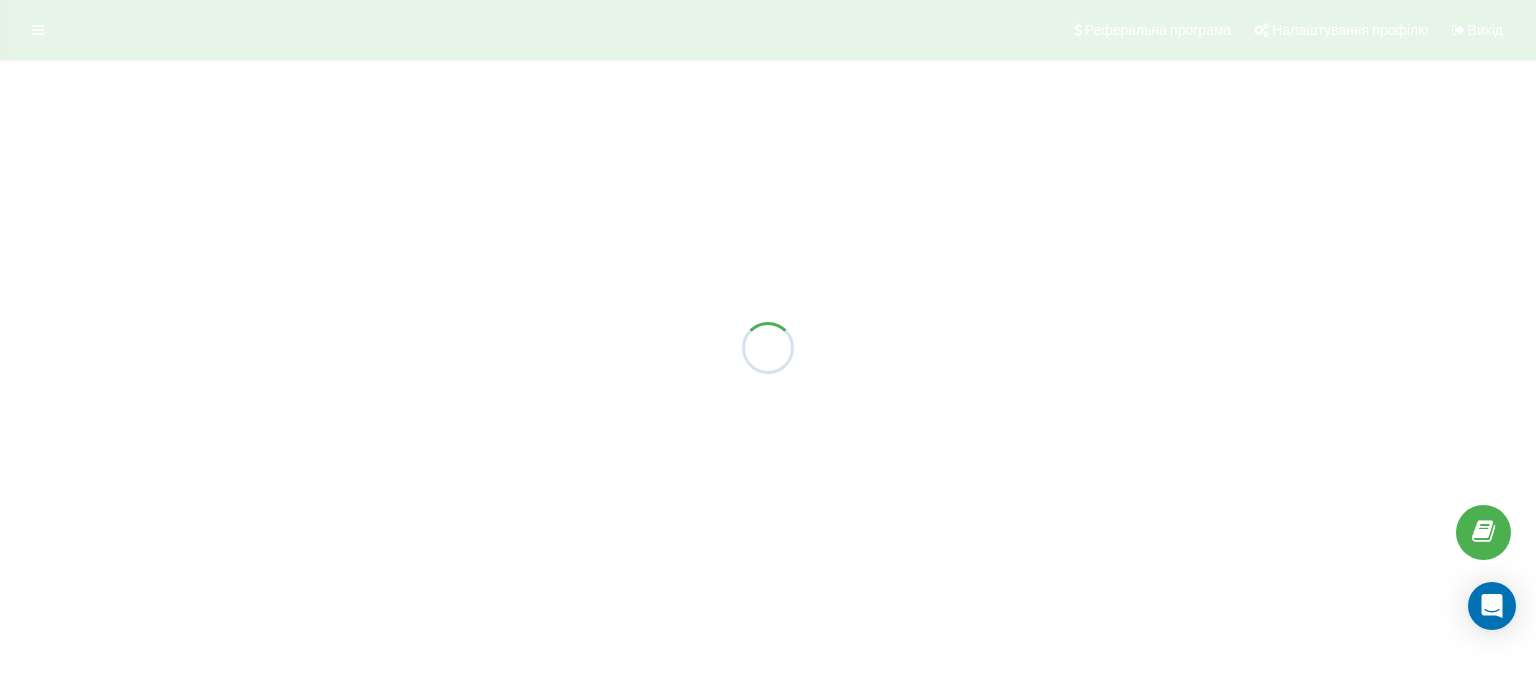 scroll, scrollTop: 0, scrollLeft: 0, axis: both 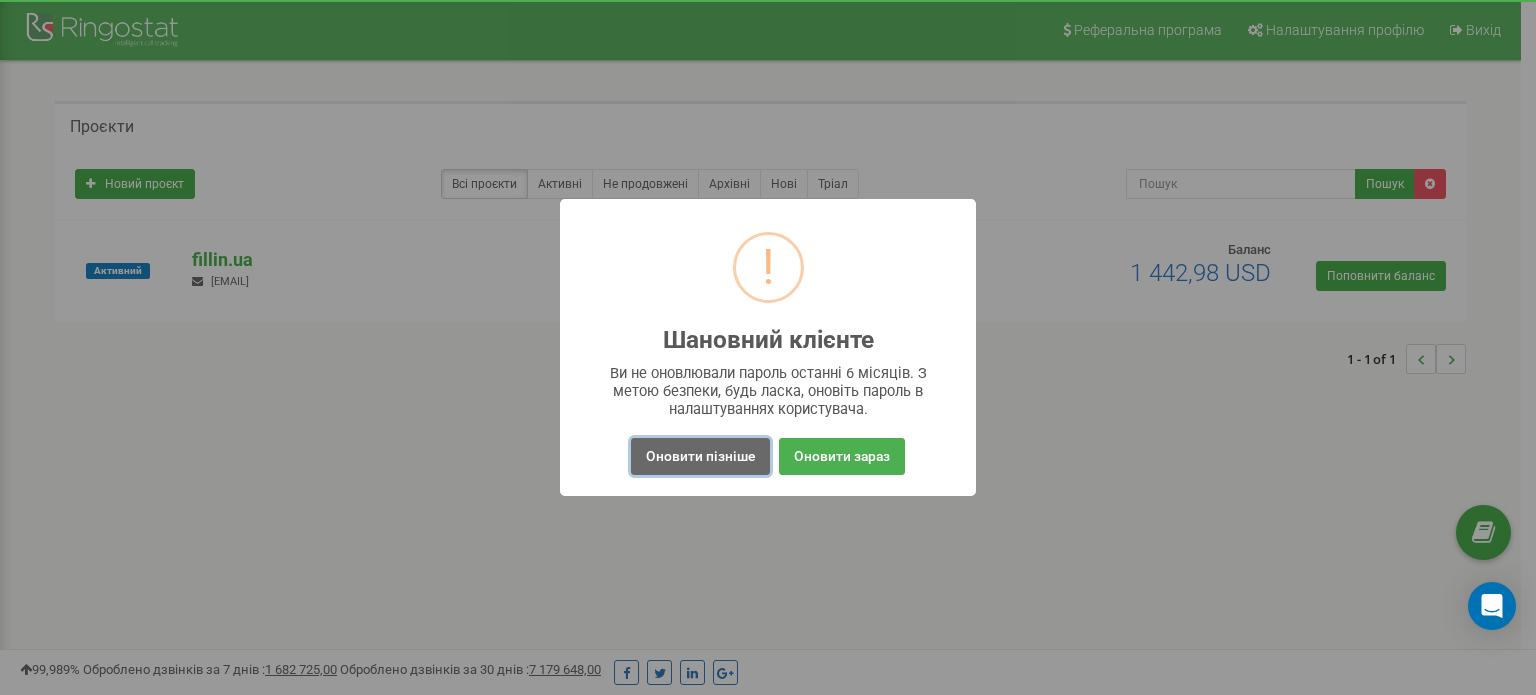 click on "Оновити пізніше" at bounding box center (700, 456) 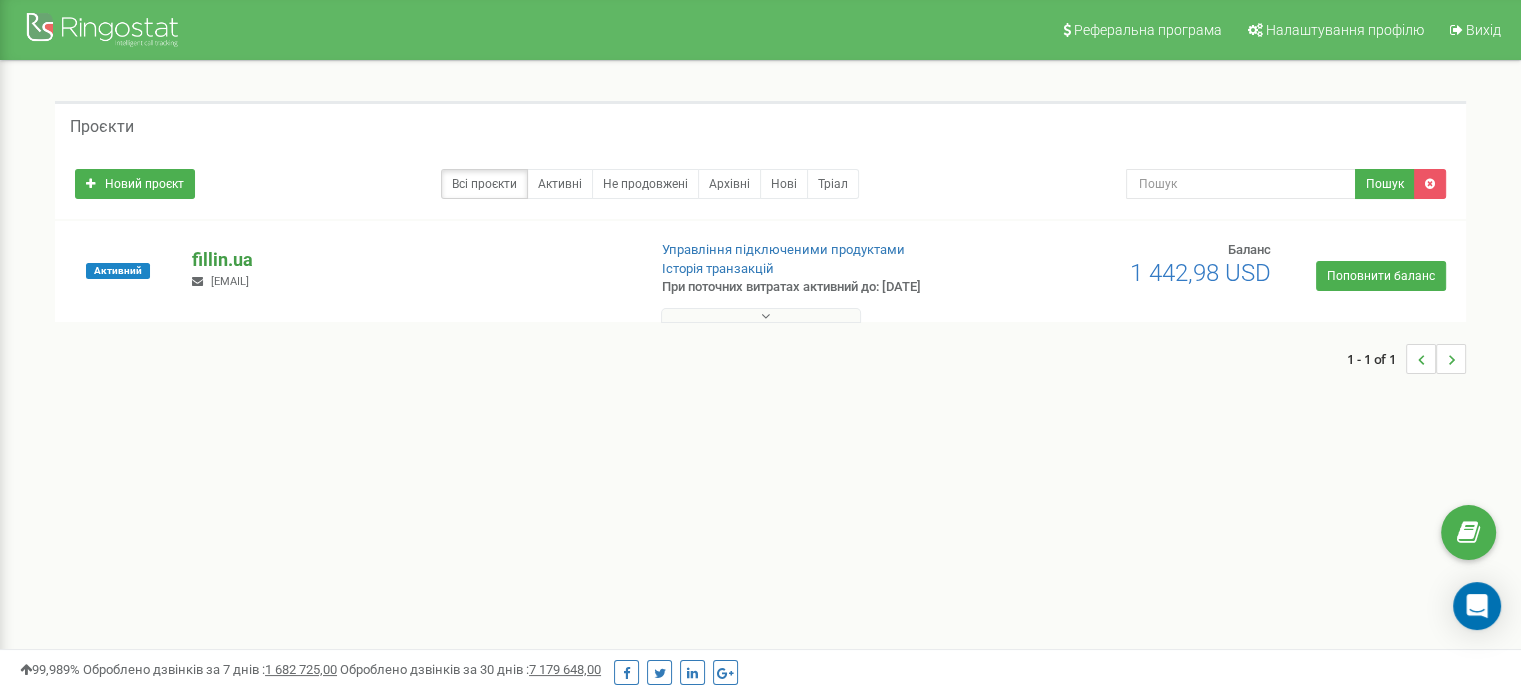 click on "fillin.ua" at bounding box center (410, 260) 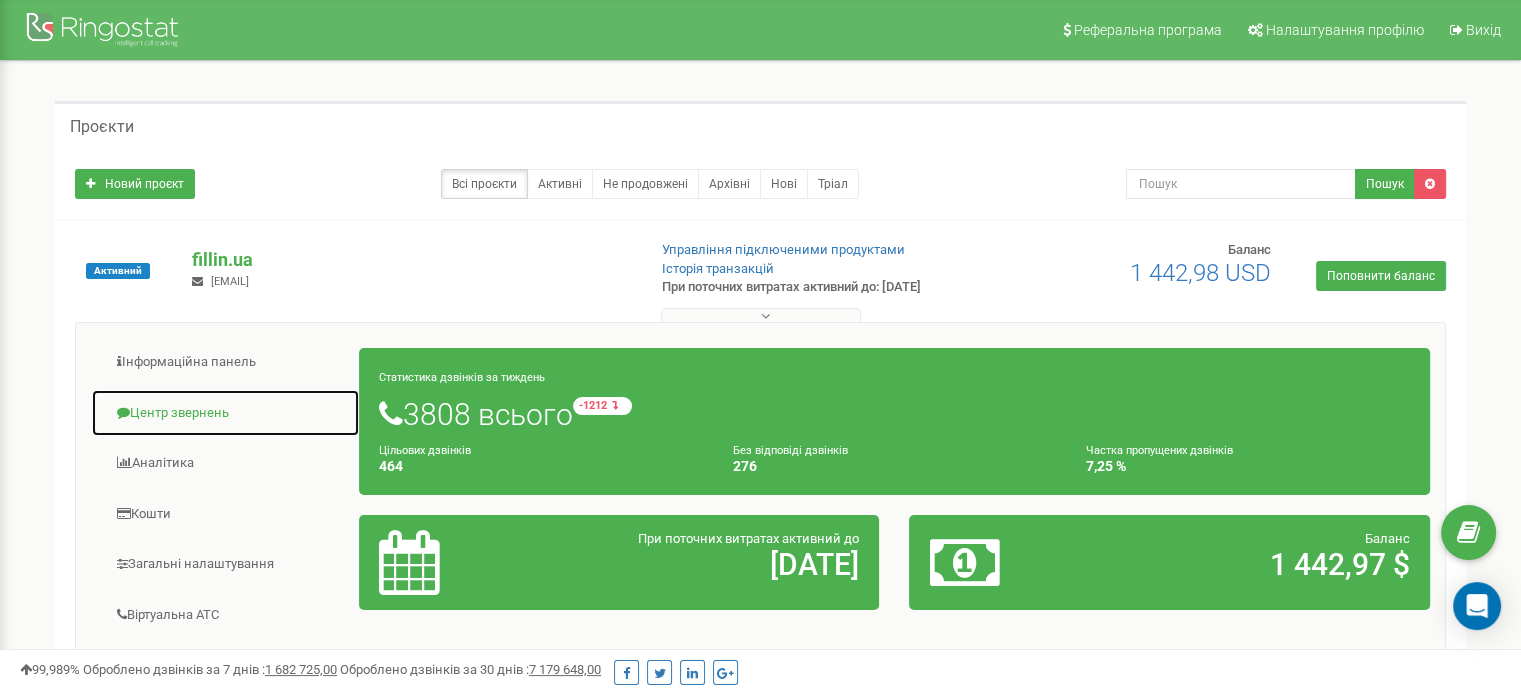 click on "Центр звернень" at bounding box center [225, 413] 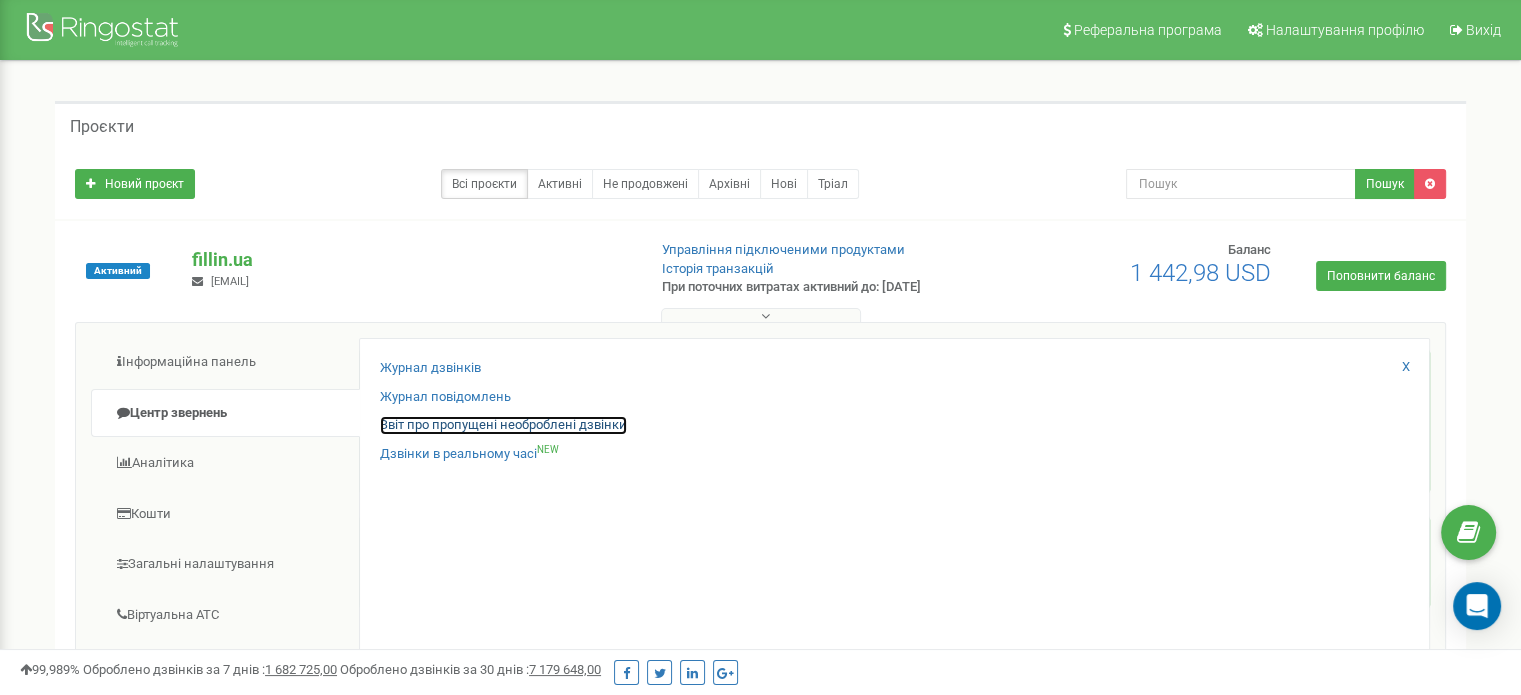 click on "Звіт про пропущені необроблені дзвінки" at bounding box center (503, 425) 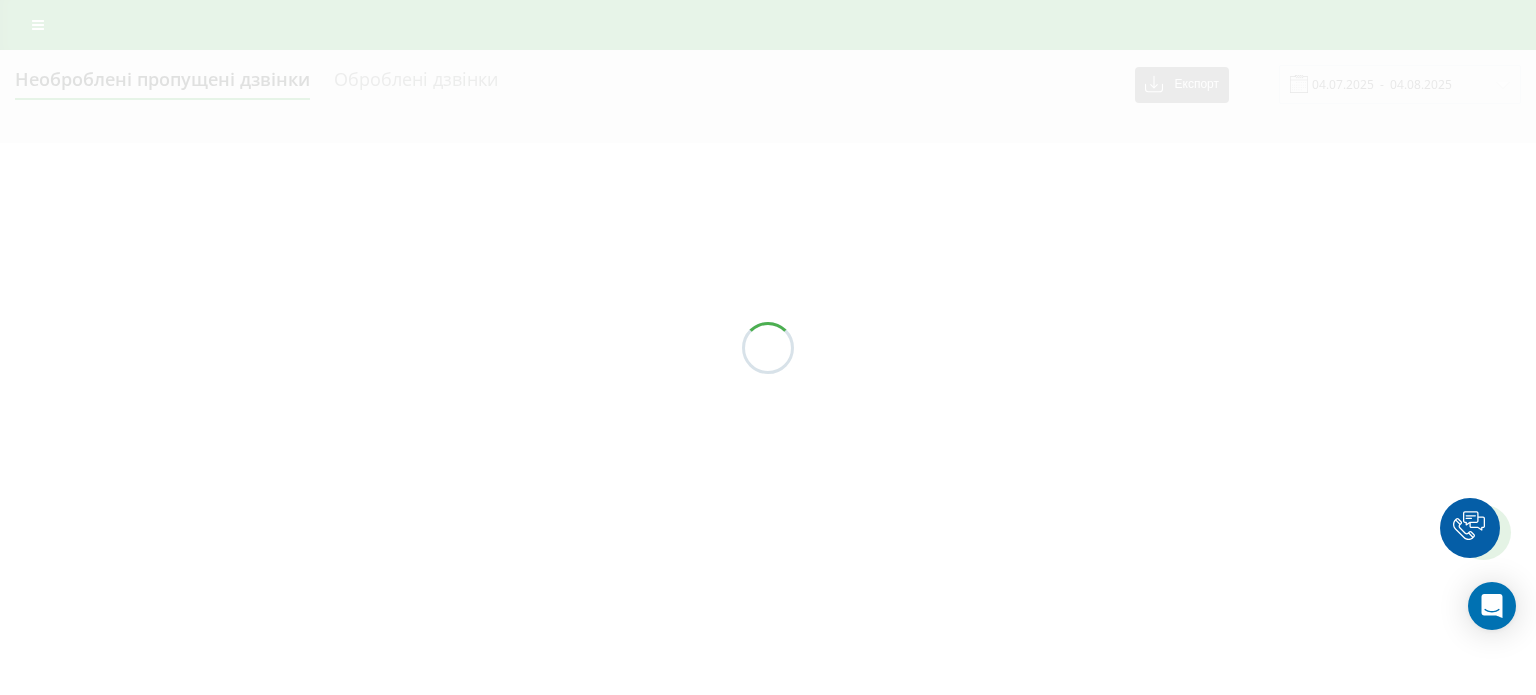 scroll, scrollTop: 0, scrollLeft: 0, axis: both 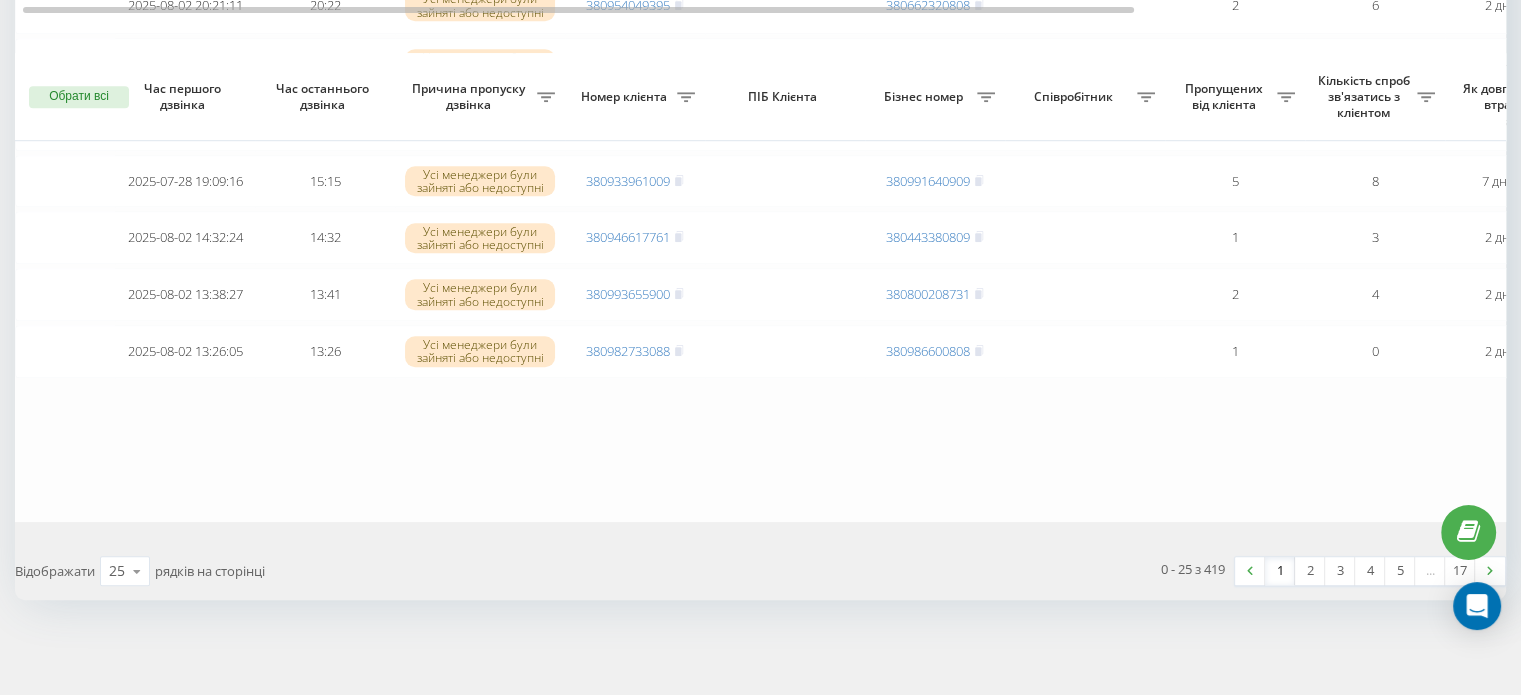 click on "2" at bounding box center (1310, 571) 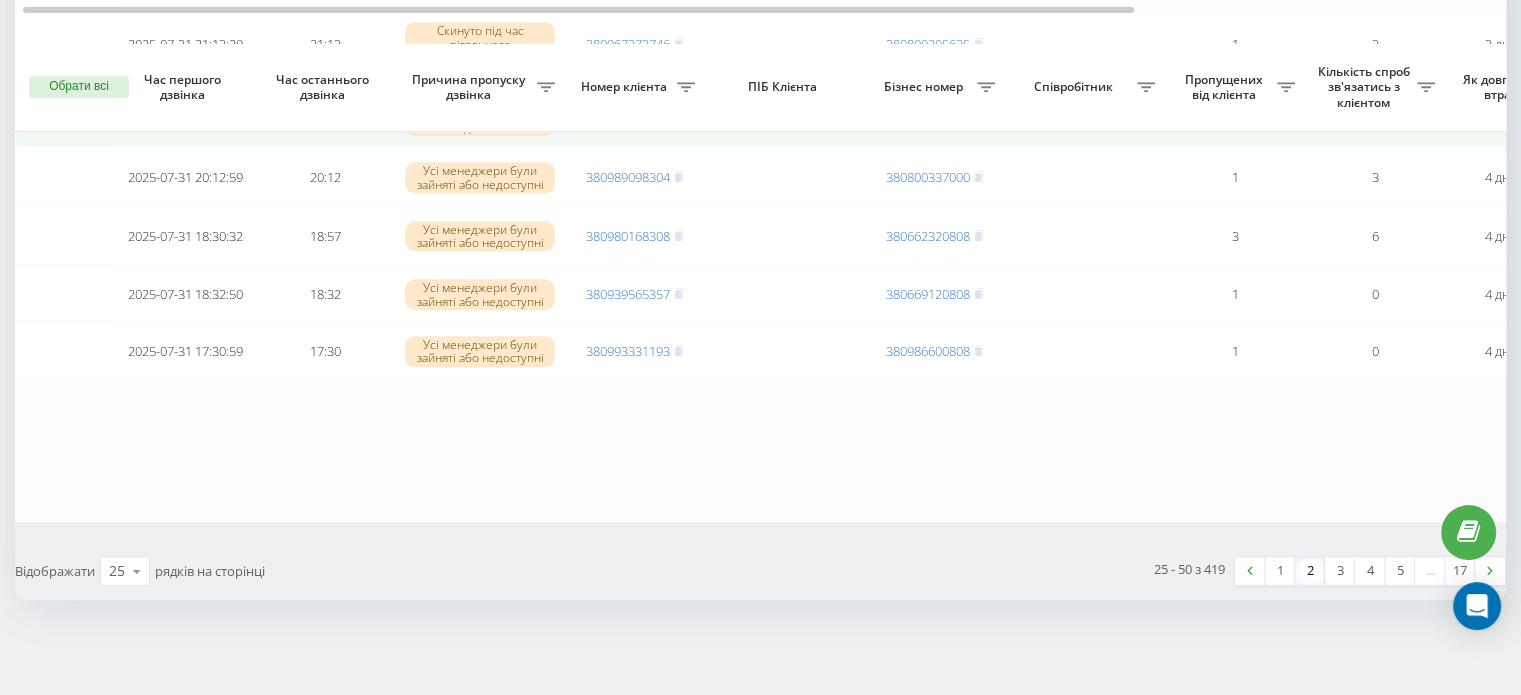 scroll, scrollTop: 1496, scrollLeft: 0, axis: vertical 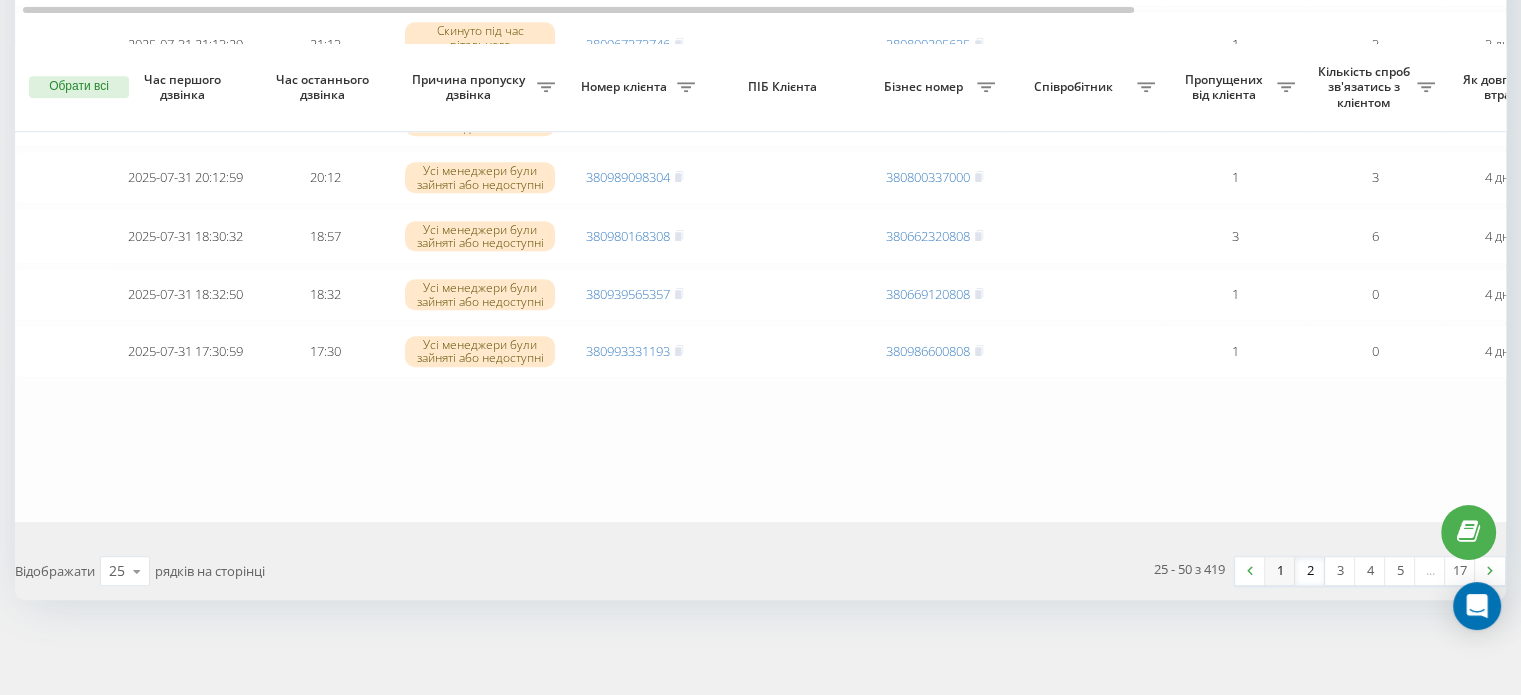 click on "1" at bounding box center (1280, 571) 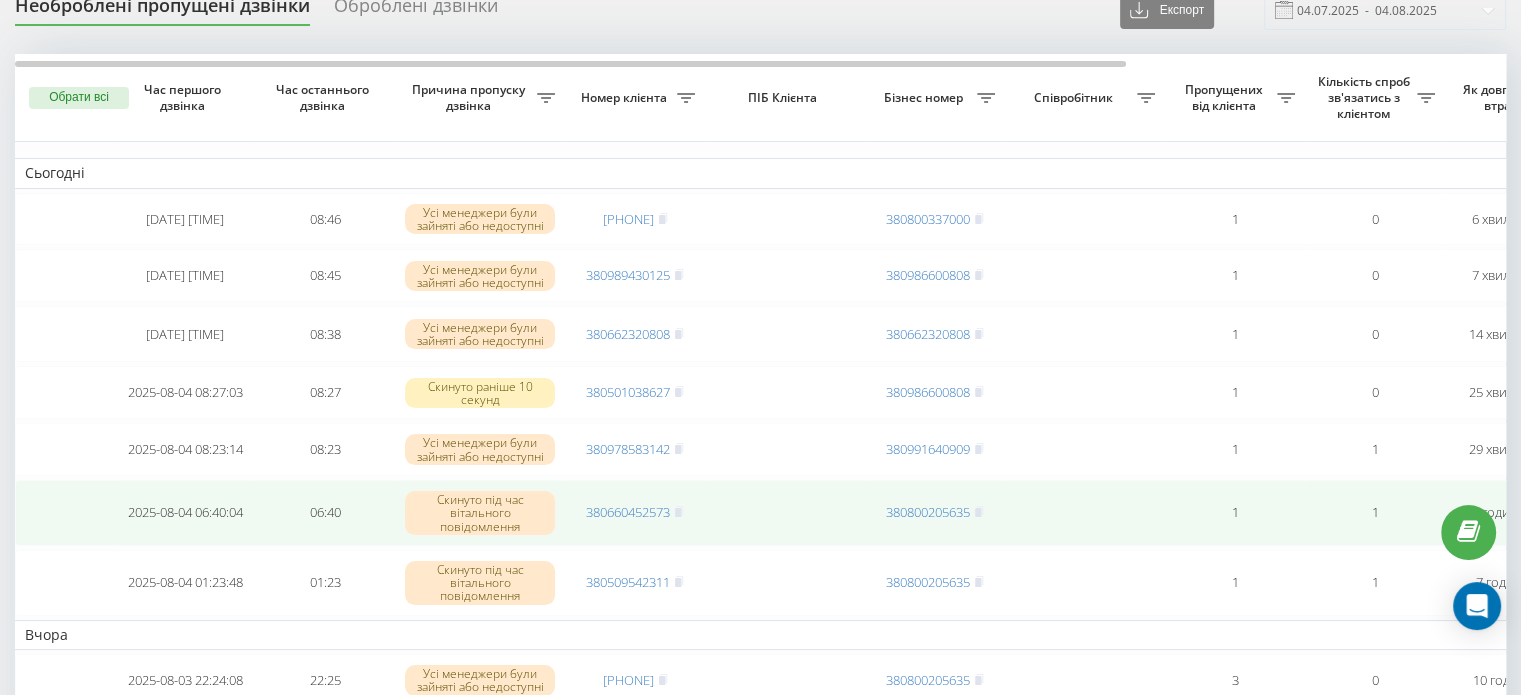 scroll, scrollTop: 100, scrollLeft: 0, axis: vertical 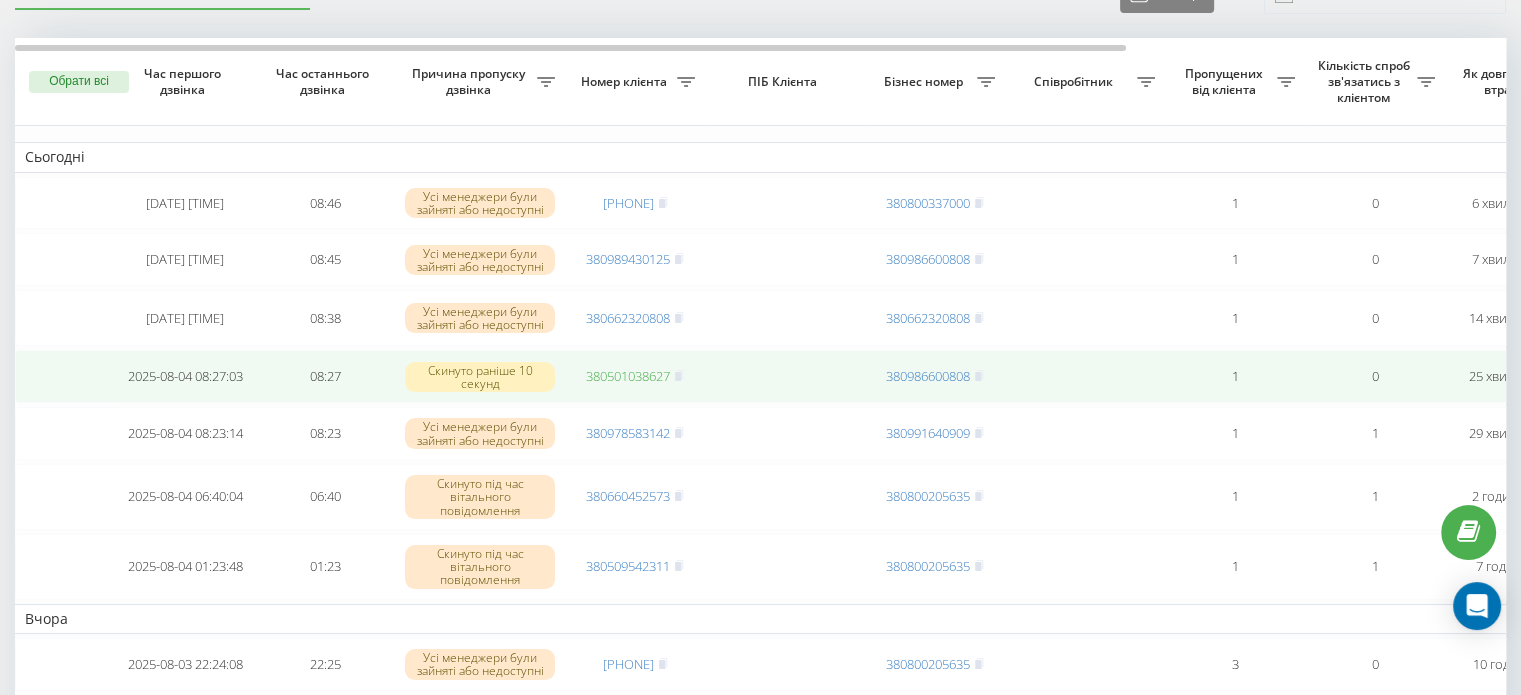 click on "380501038627" at bounding box center [628, 376] 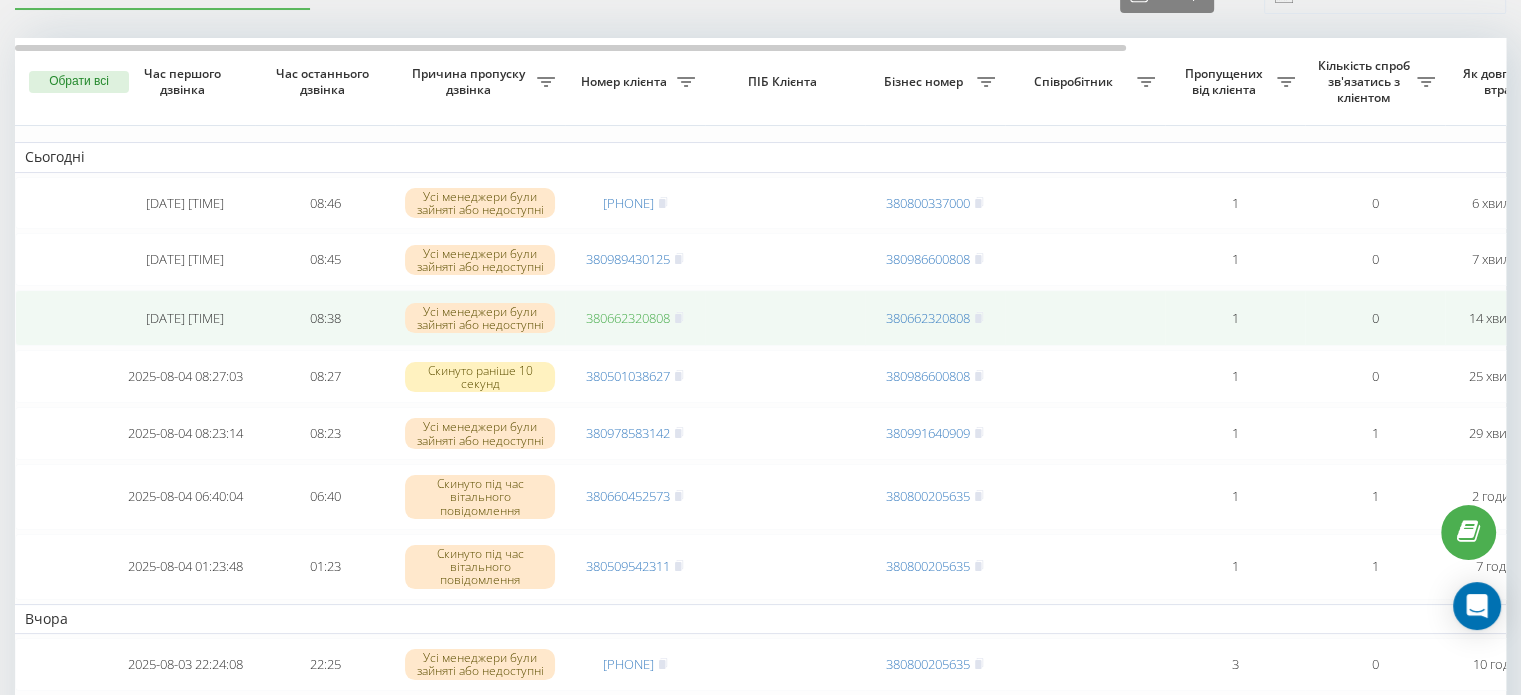 click on "380662320808" at bounding box center (628, 318) 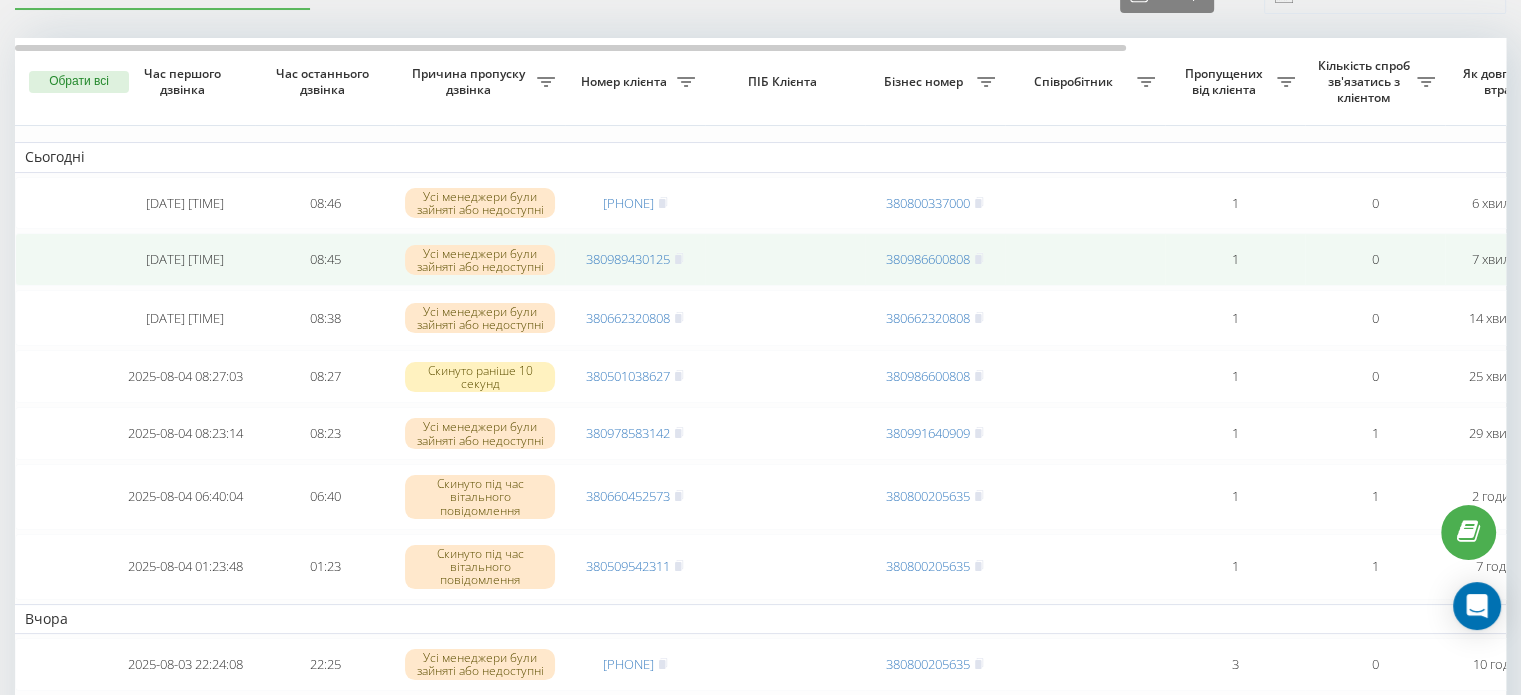 drag, startPoint x: 638, startPoint y: 328, endPoint x: 769, endPoint y: 243, distance: 156.16017 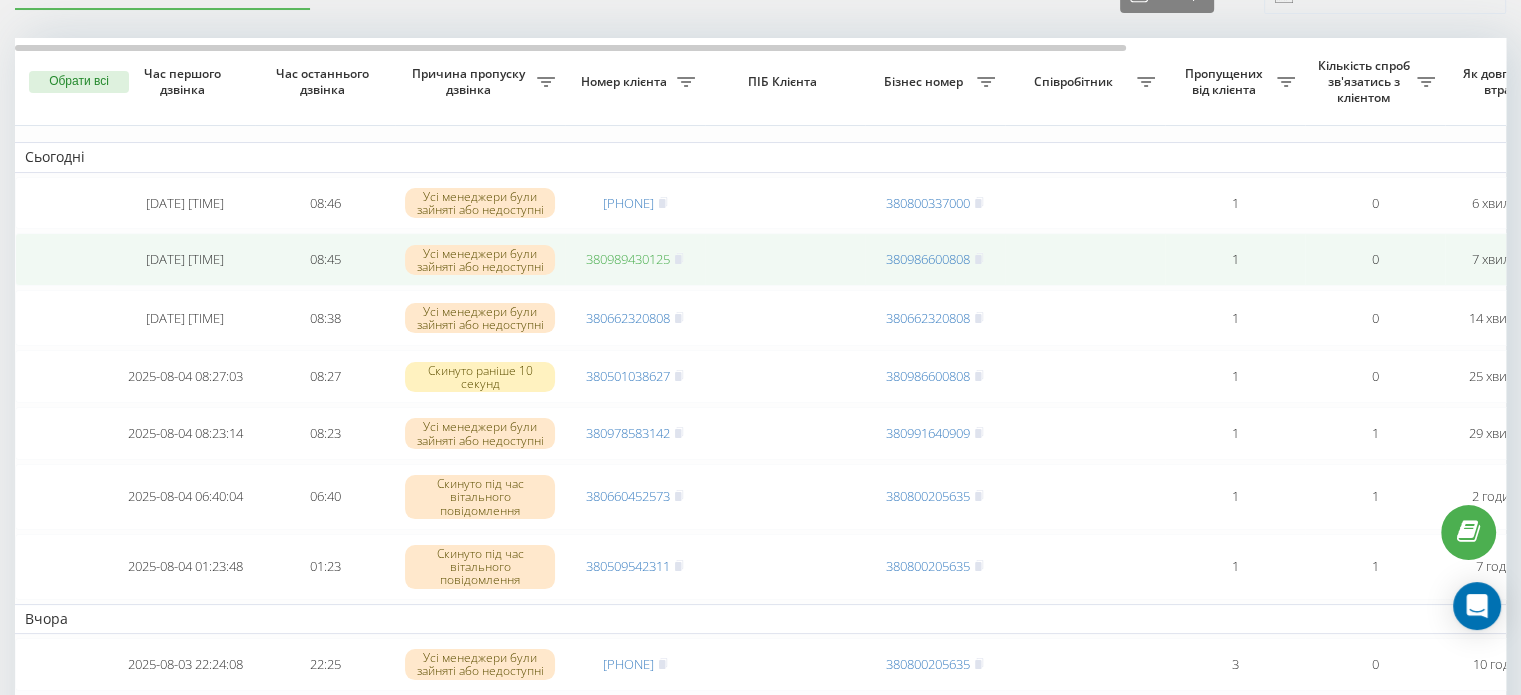 click on "380989430125" at bounding box center (628, 259) 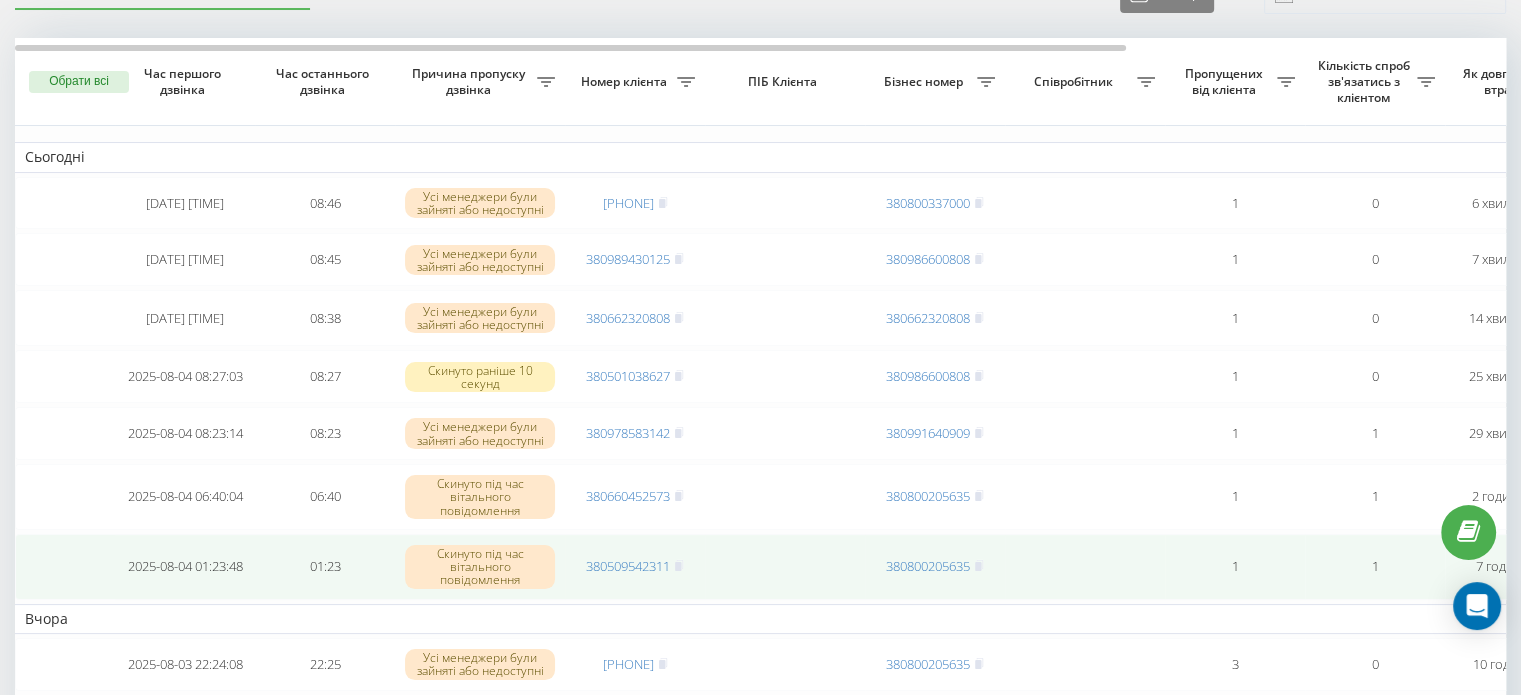 drag, startPoint x: 535, startPoint y: 476, endPoint x: 364, endPoint y: 574, distance: 197.09135 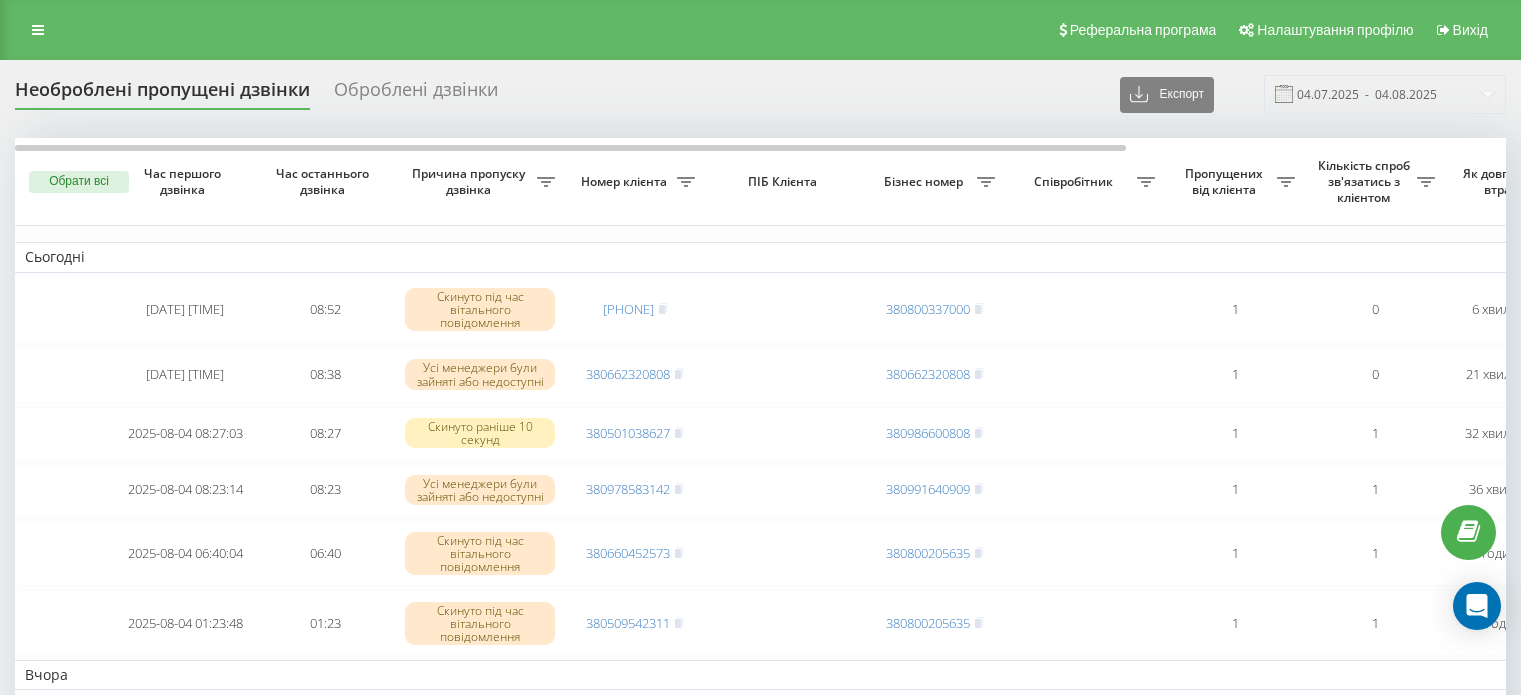 scroll, scrollTop: 101, scrollLeft: 0, axis: vertical 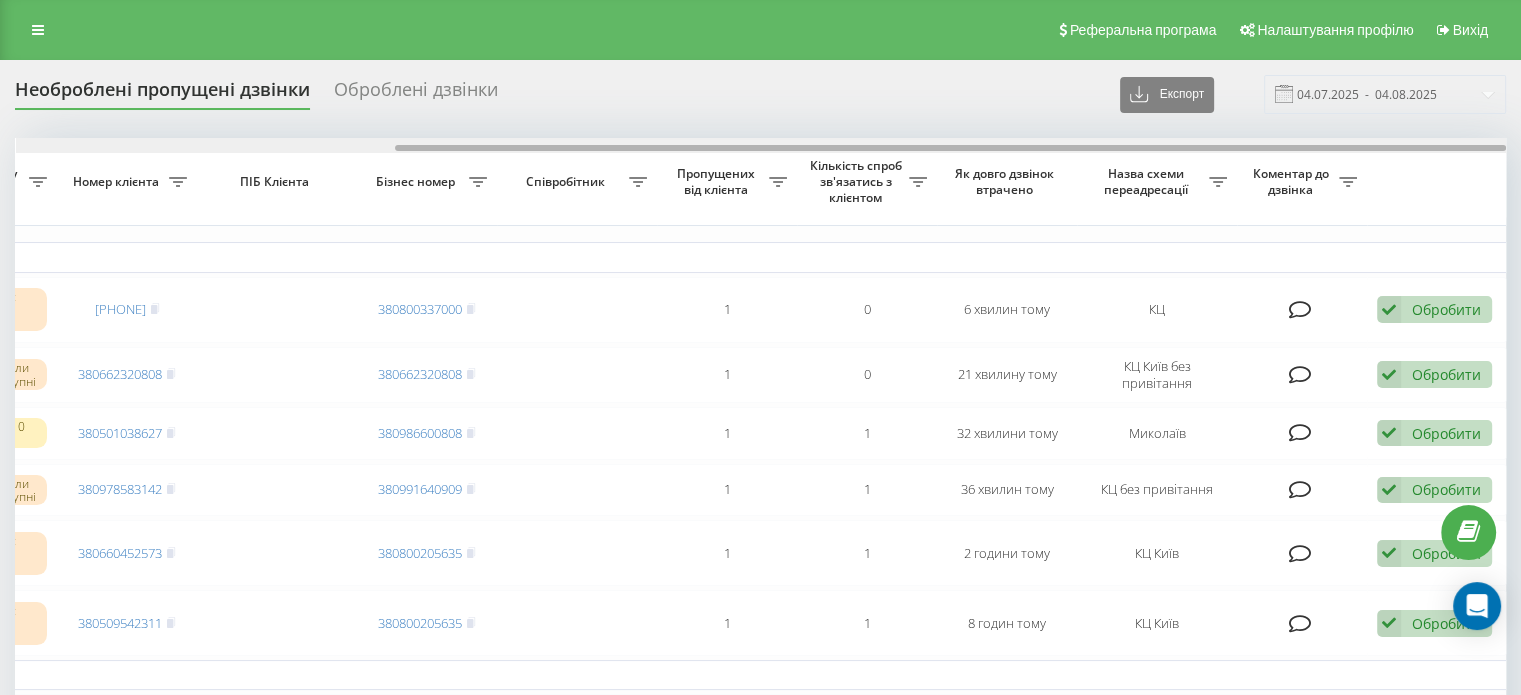 drag, startPoint x: 1024, startPoint y: 142, endPoint x: 1060, endPoint y: 150, distance: 36.878178 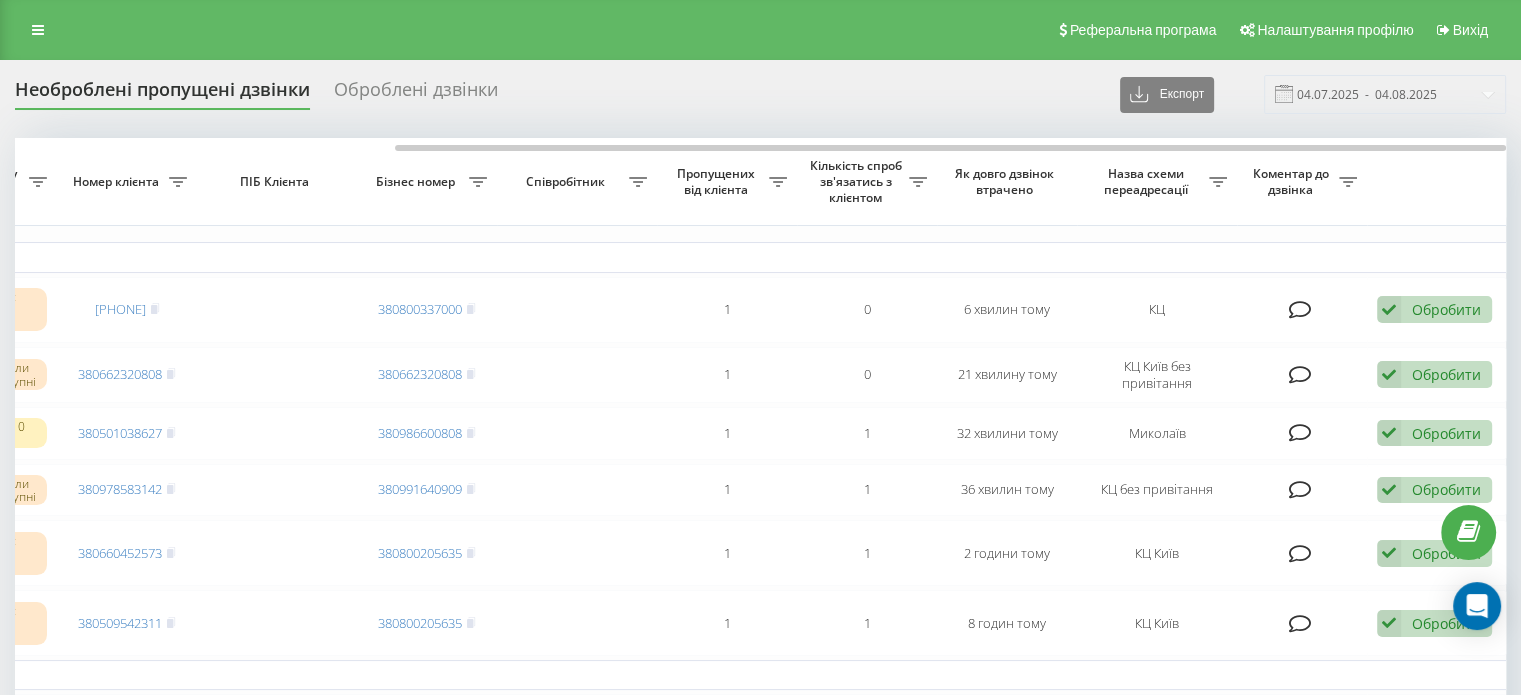 click 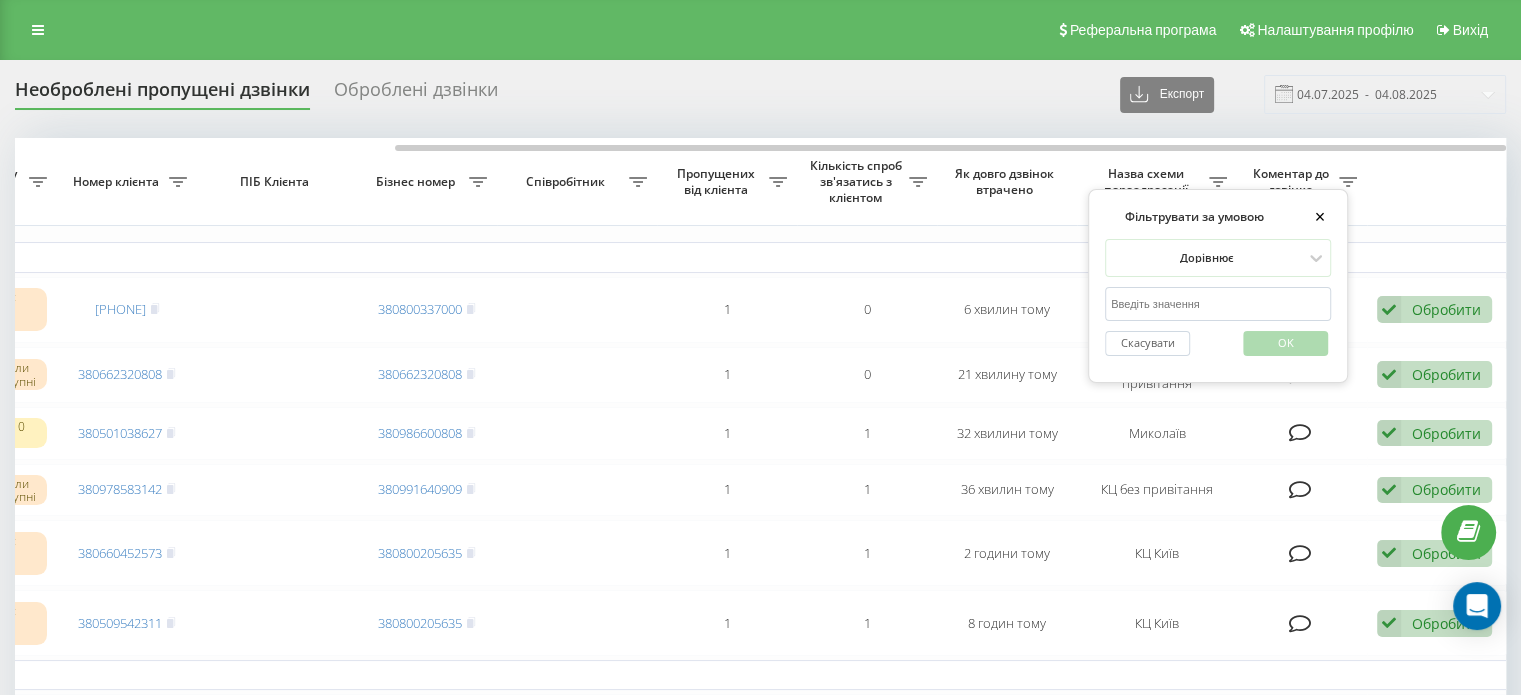 click at bounding box center (1218, 304) 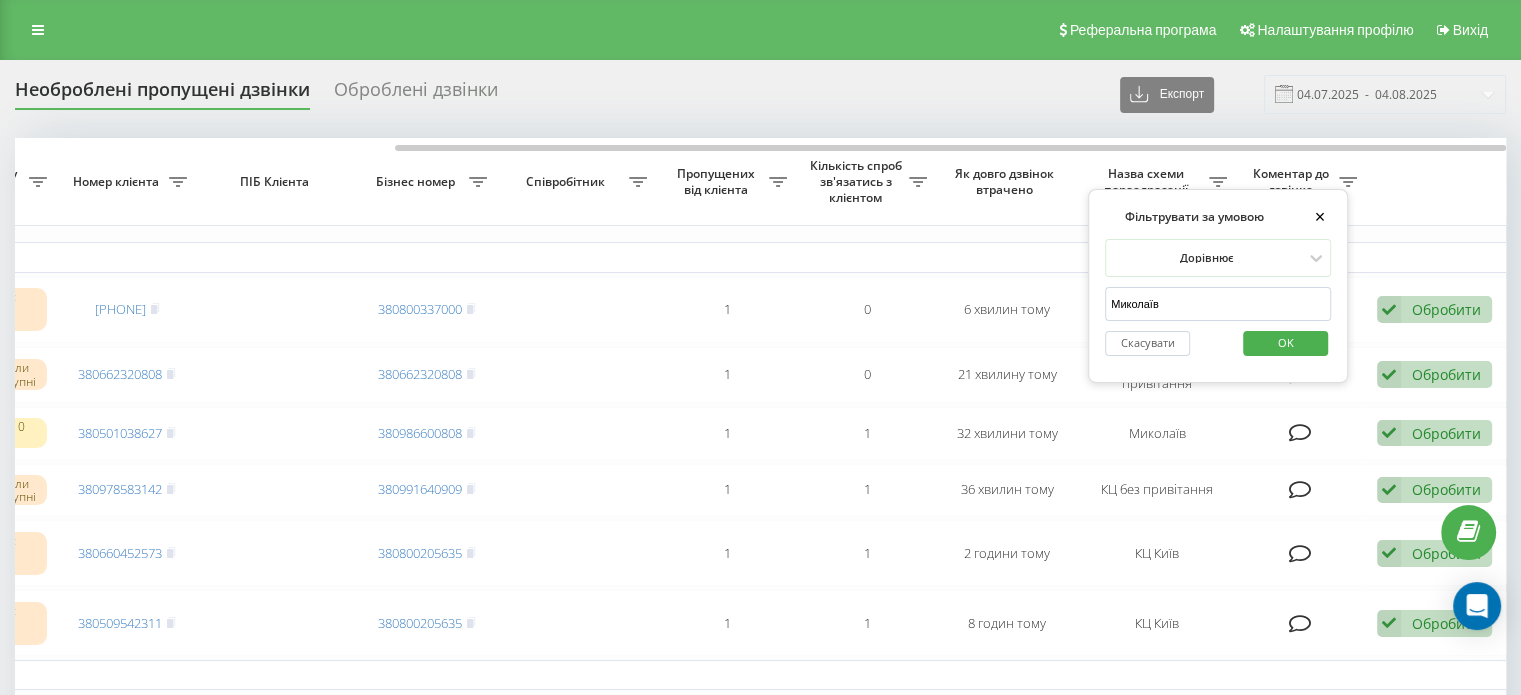 click on "OK" at bounding box center (1285, 343) 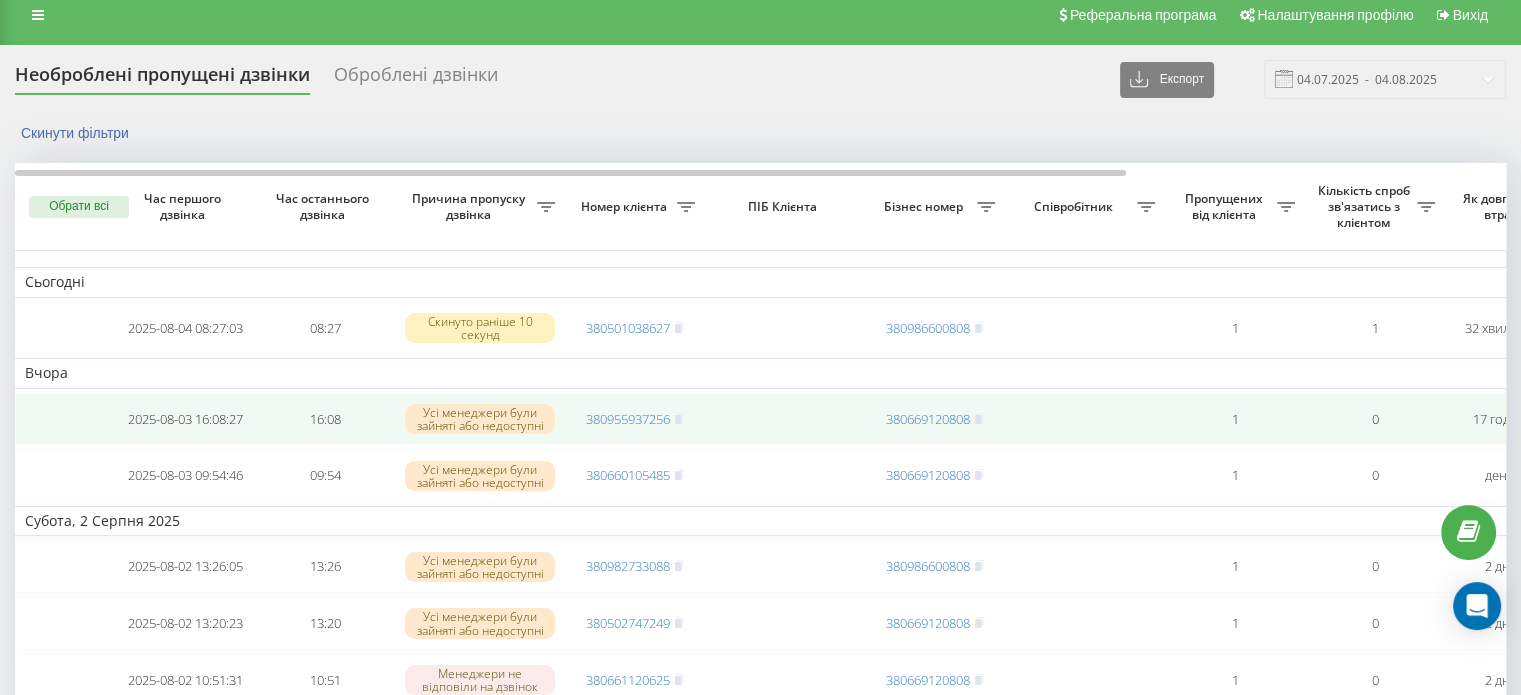 scroll, scrollTop: 0, scrollLeft: 0, axis: both 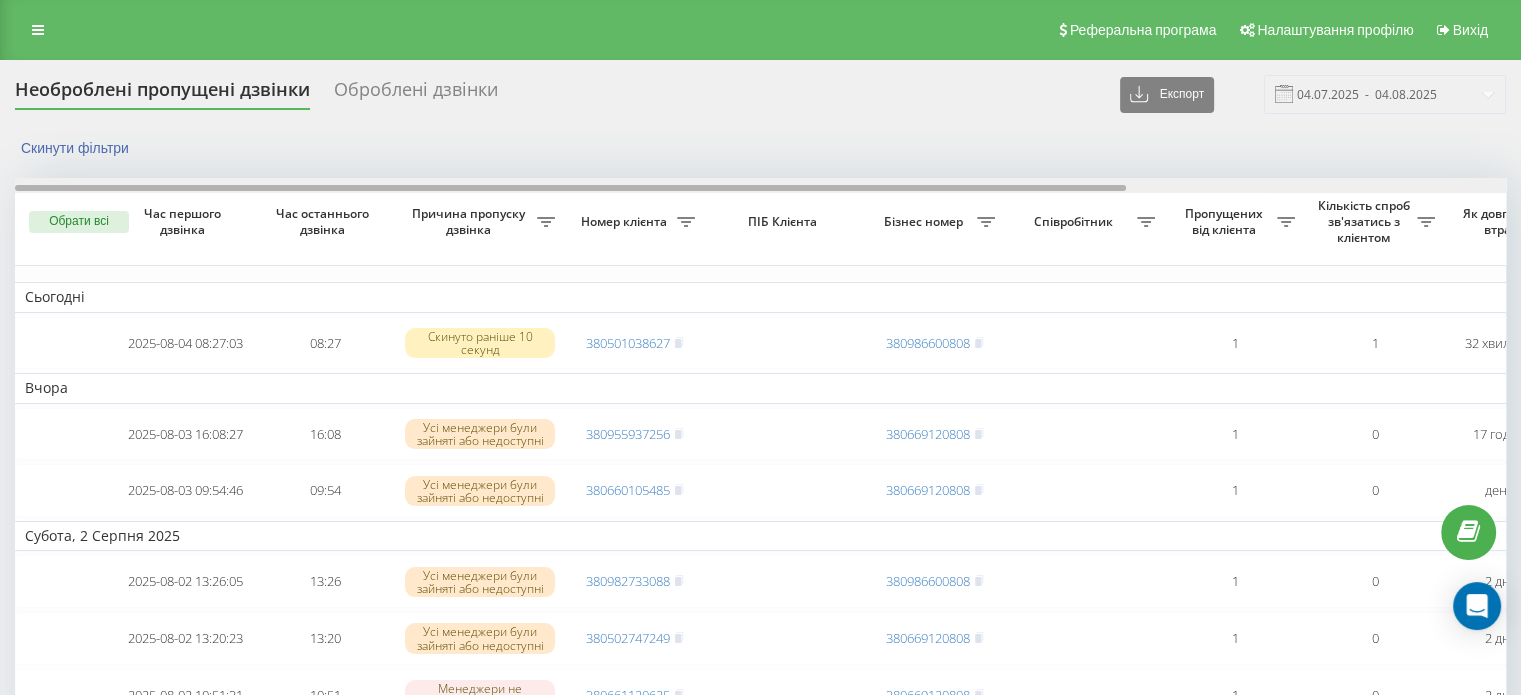 drag, startPoint x: 610, startPoint y: 192, endPoint x: 210, endPoint y: 207, distance: 400.28116 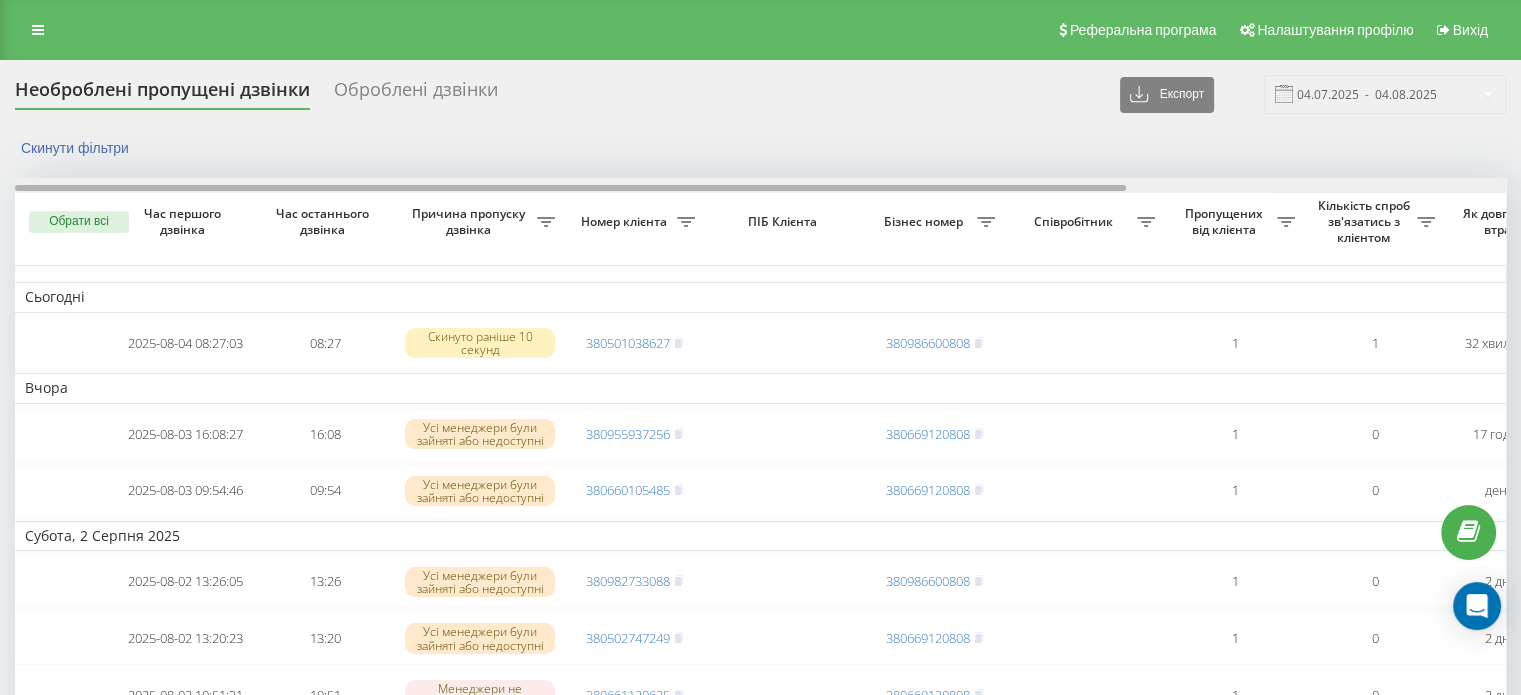 click on "Обрати всі Час першого дзвінка Час останнього дзвінка Причина пропуску дзвінка Номер клієнта ПІБ Клієнта Бізнес номер Співробітник Пропущених від клієнта Кількість спроб зв'язатись з клієнтом Як довго дзвінок втрачено Назва схеми переадресації Коментар до дзвінка Сьогодні [DATE] [TIME] [TIME] Скинуто раніше 10 секунд [PHONE] [PHONE] 1 1 32 хвилини тому [CITY] Обробити Не вдалося зв'язатися Зв'язався з клієнтом за допомогою іншого каналу Клієнт передзвонив сам з іншого номера Інший варіант Вчора [DATE] [TIME] [TIME] Усі менеджери були зайняті або недоступні [PHONE] 1" at bounding box center (760, 1156) 